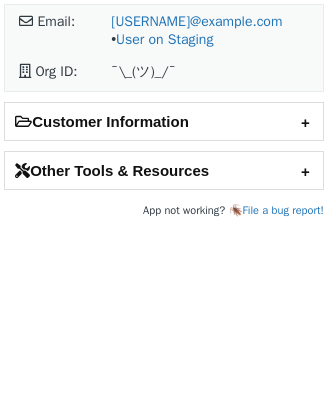 scroll, scrollTop: 0, scrollLeft: 0, axis: both 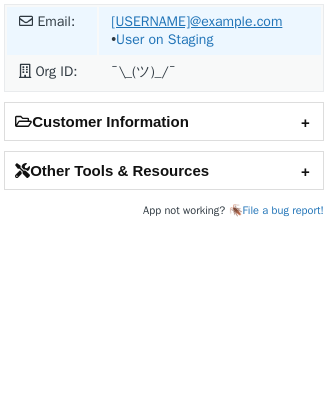 click on "natalielease@gmail.com" at bounding box center (196, 21) 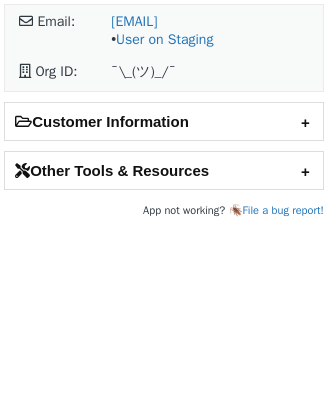 scroll, scrollTop: 0, scrollLeft: 0, axis: both 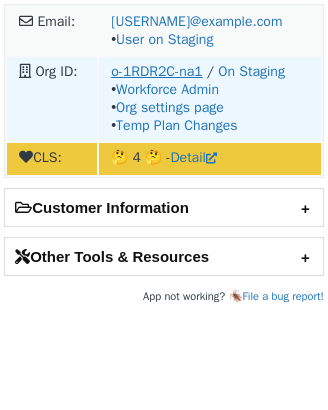 click on "o-1RDR2C-na1" at bounding box center (156, 71) 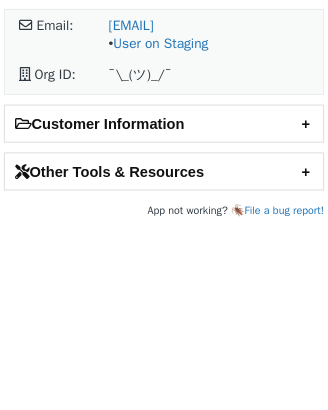 scroll, scrollTop: 0, scrollLeft: 0, axis: both 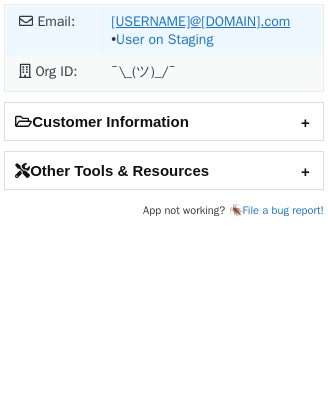 click on "dominic@agvend.com" at bounding box center [200, 21] 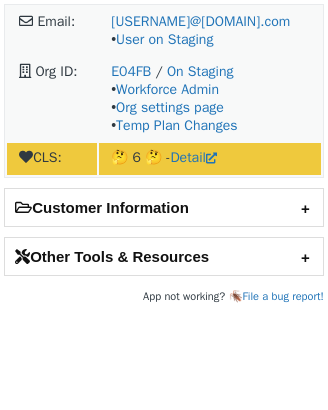 scroll, scrollTop: 0, scrollLeft: 0, axis: both 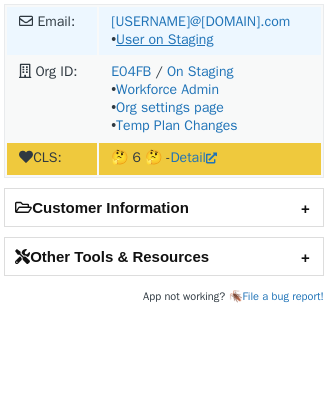 click on "User on Staging" at bounding box center (164, 39) 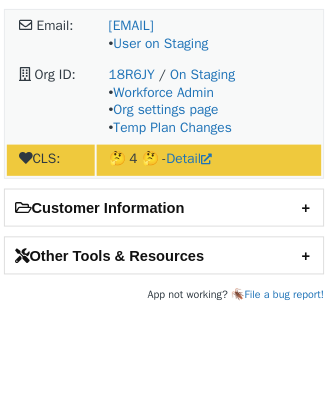 scroll, scrollTop: 0, scrollLeft: 0, axis: both 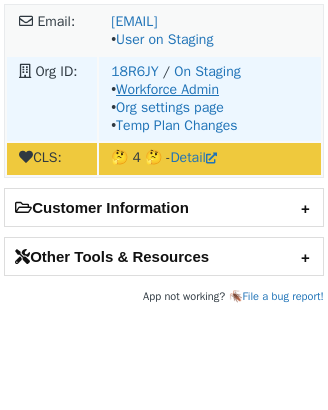 click on "Workforce Admin" at bounding box center [167, 89] 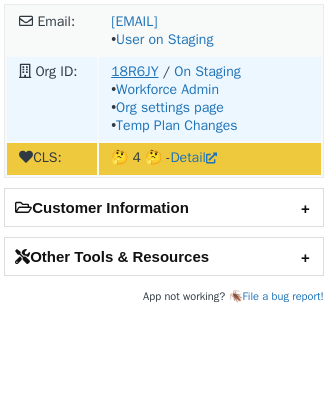 click on "18R6JY" at bounding box center [134, 71] 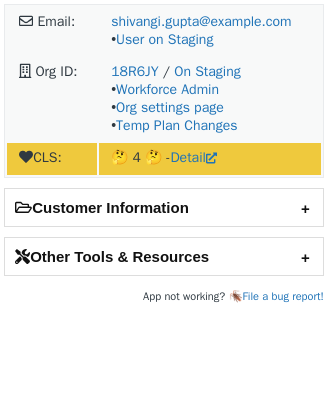 scroll, scrollTop: 0, scrollLeft: 0, axis: both 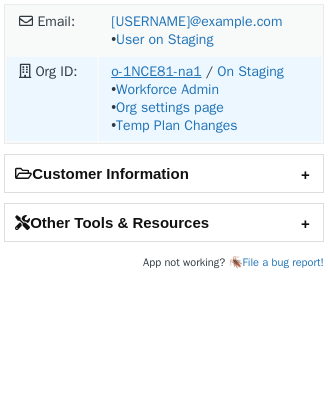 click on "o-1NCE81-na1" at bounding box center (156, 71) 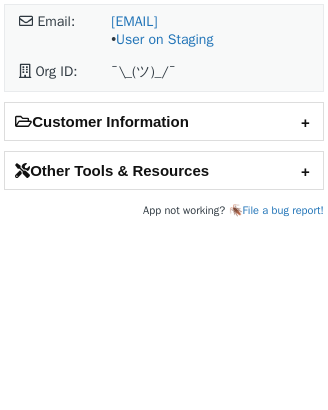 scroll, scrollTop: 0, scrollLeft: 0, axis: both 